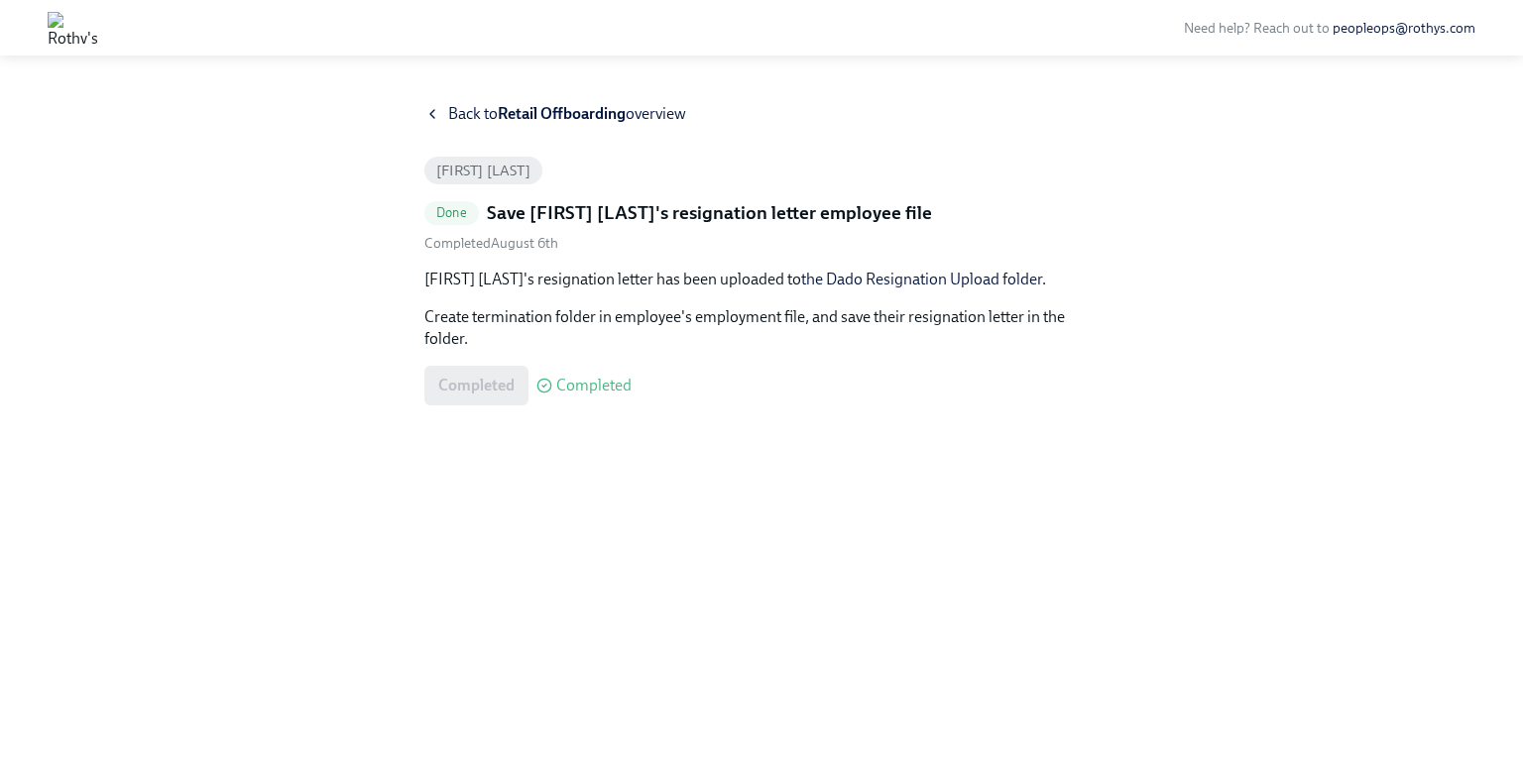 scroll, scrollTop: 0, scrollLeft: 0, axis: both 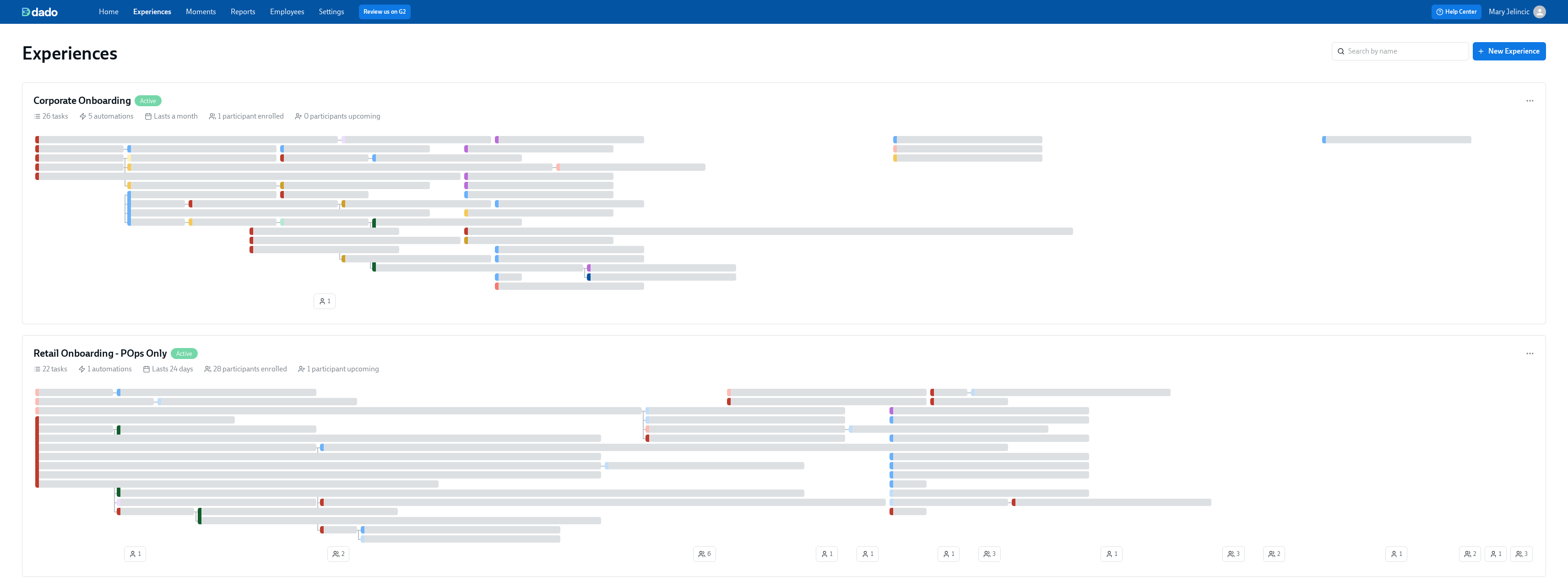 click on "Home Experiences Moments Reports Employees Settings Review us on G2" at bounding box center (461, 12) 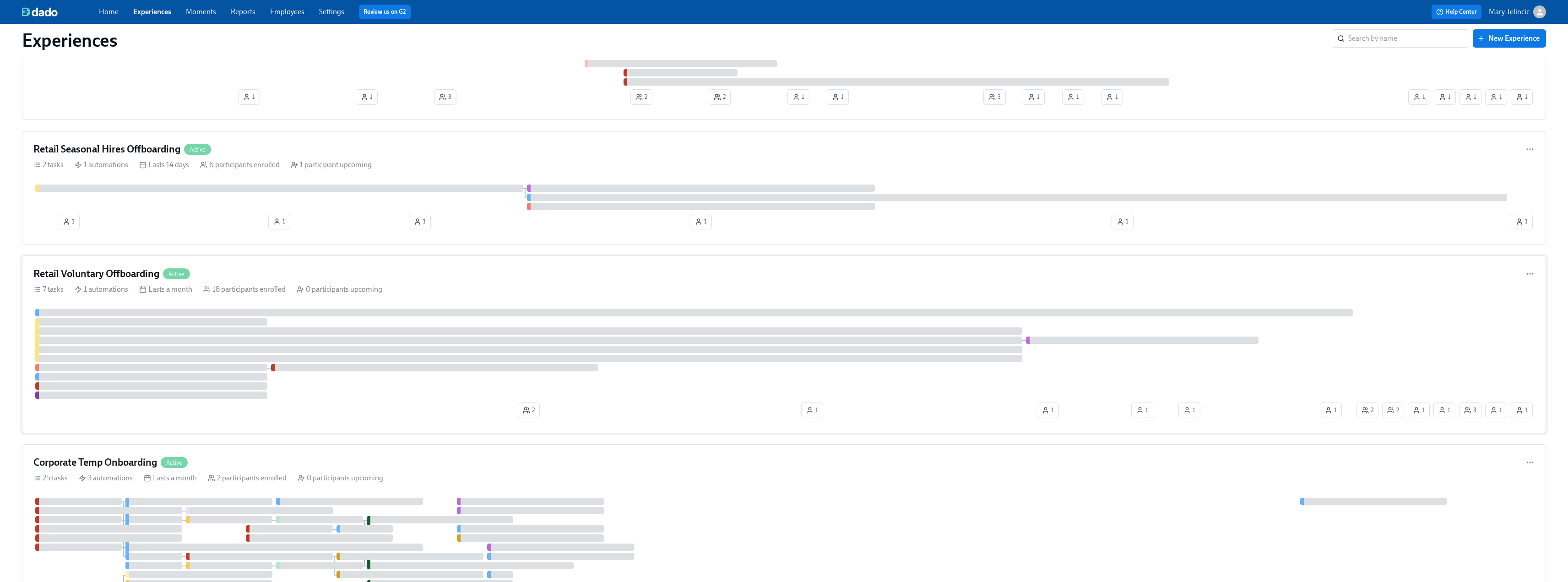 scroll, scrollTop: 641, scrollLeft: 0, axis: vertical 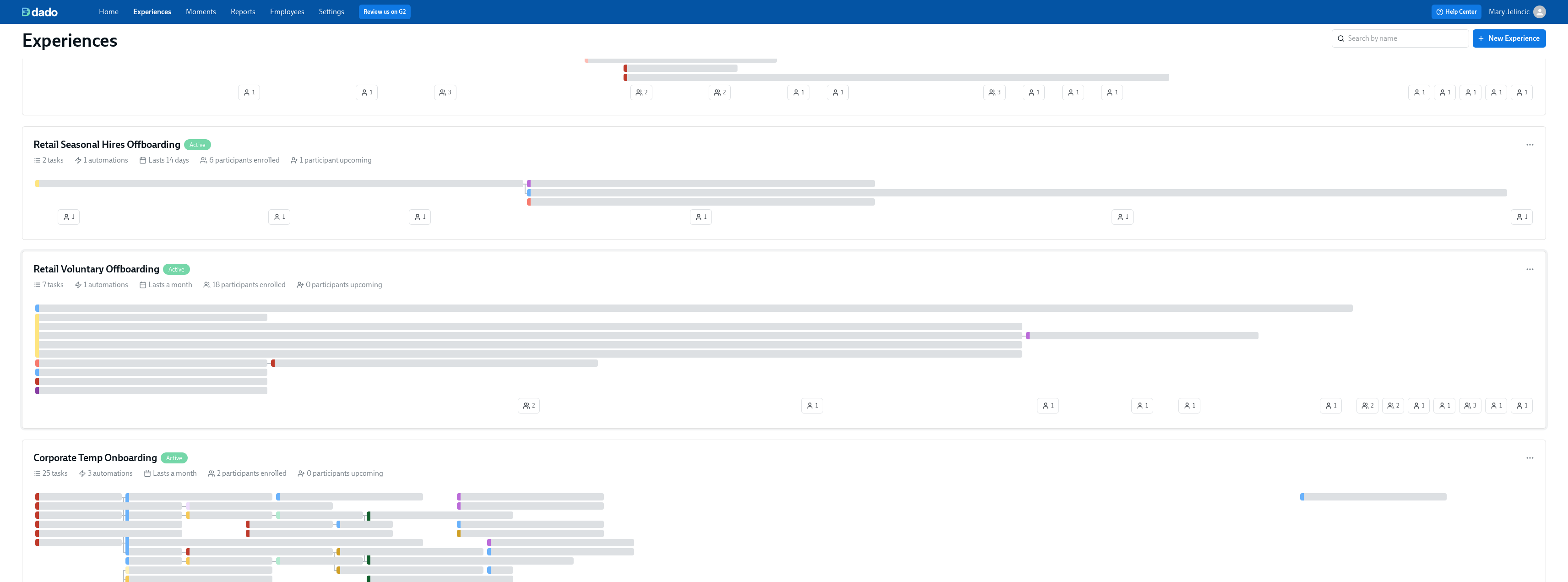 click on "Retail Voluntary Offboarding" at bounding box center (96, 269) 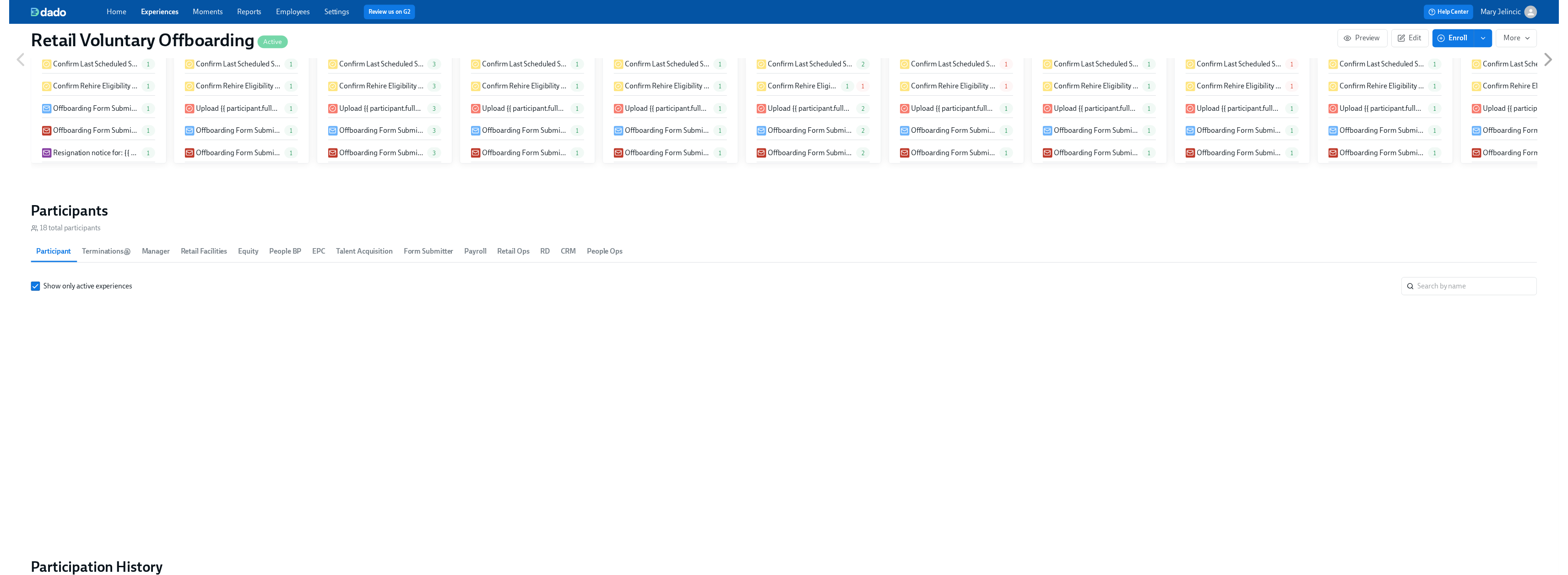 scroll, scrollTop: 0, scrollLeft: 0, axis: both 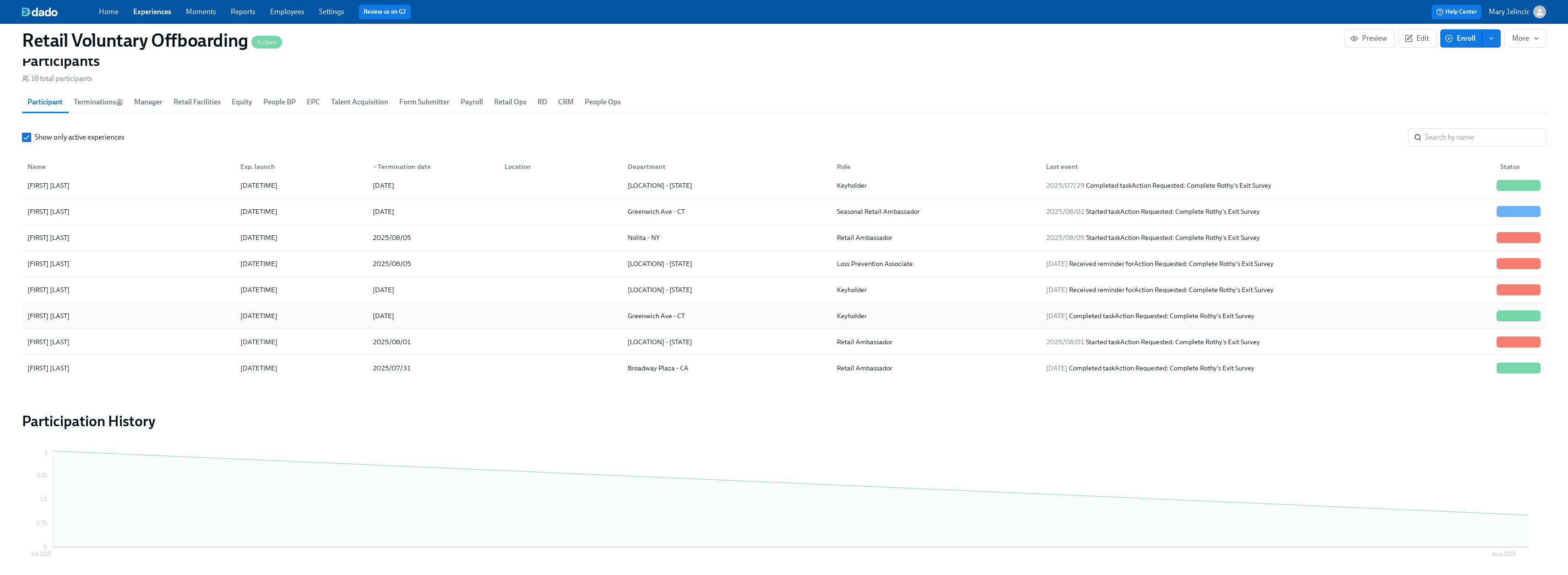 click on "[FIRST] [LAST]" at bounding box center (128, 316) 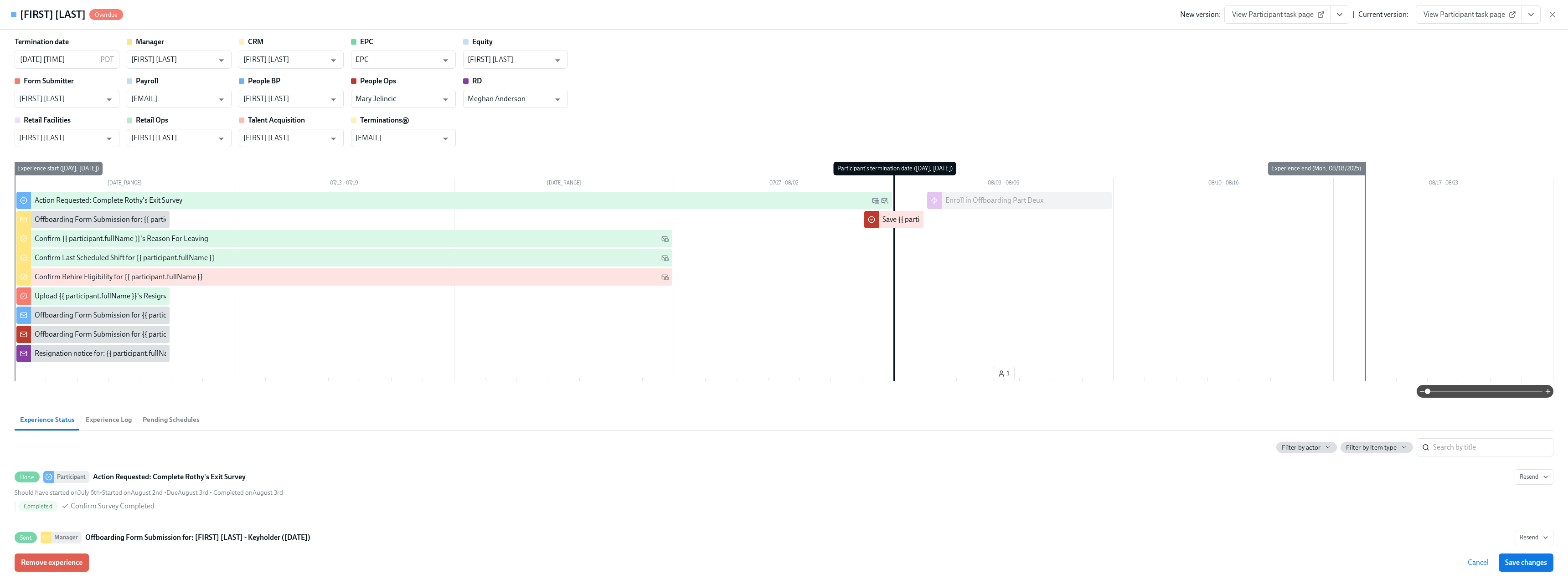 click 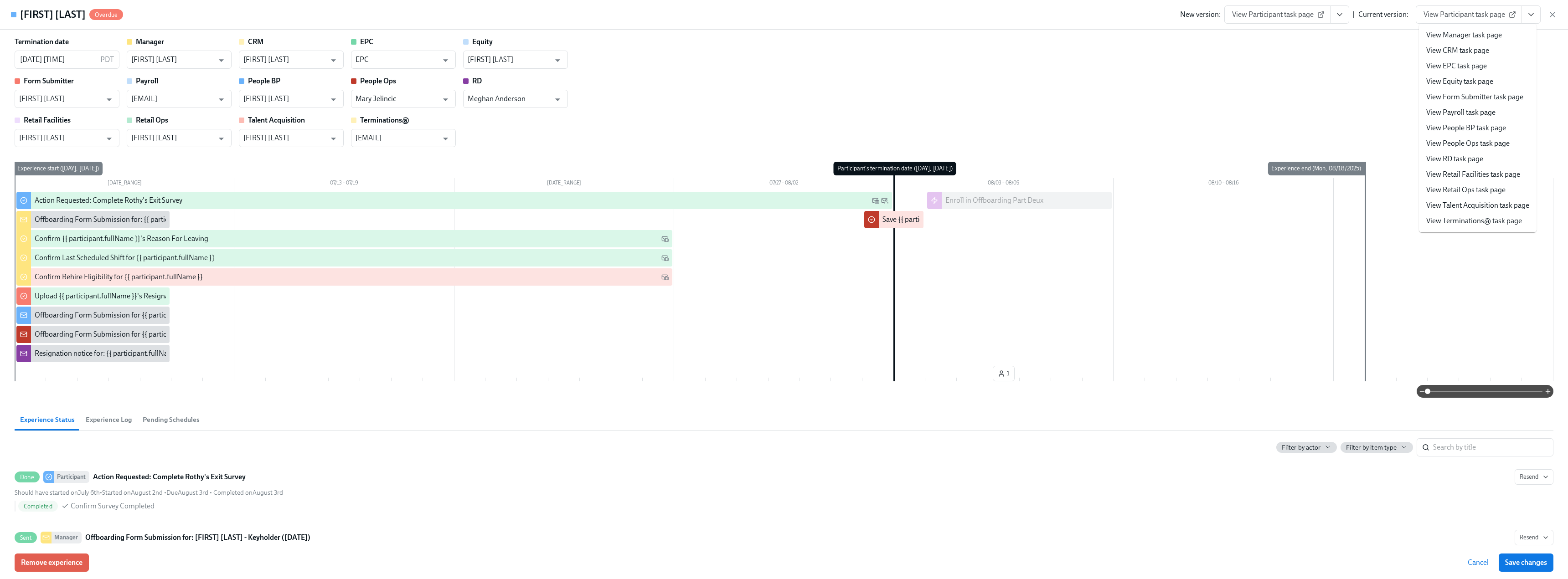 click on "Termination date [DATE] [TIME] PDT ​ Manager [NAME] ​ CRM  [NAME] ​ EPC EPC ​ Equity [NAME] ​ Form Submitter [NAME] ​ Payroll [EMAIL] ​ People BP [NAME] ​ People Ops [NAME] ​ RD [NAME] ​ Retail Facilities [NAME] ​ Retail Ops [NAME] ​ Talent Acquisition [NAME] ​ Terminations@ [EMAIL] ​" at bounding box center (784, 92) 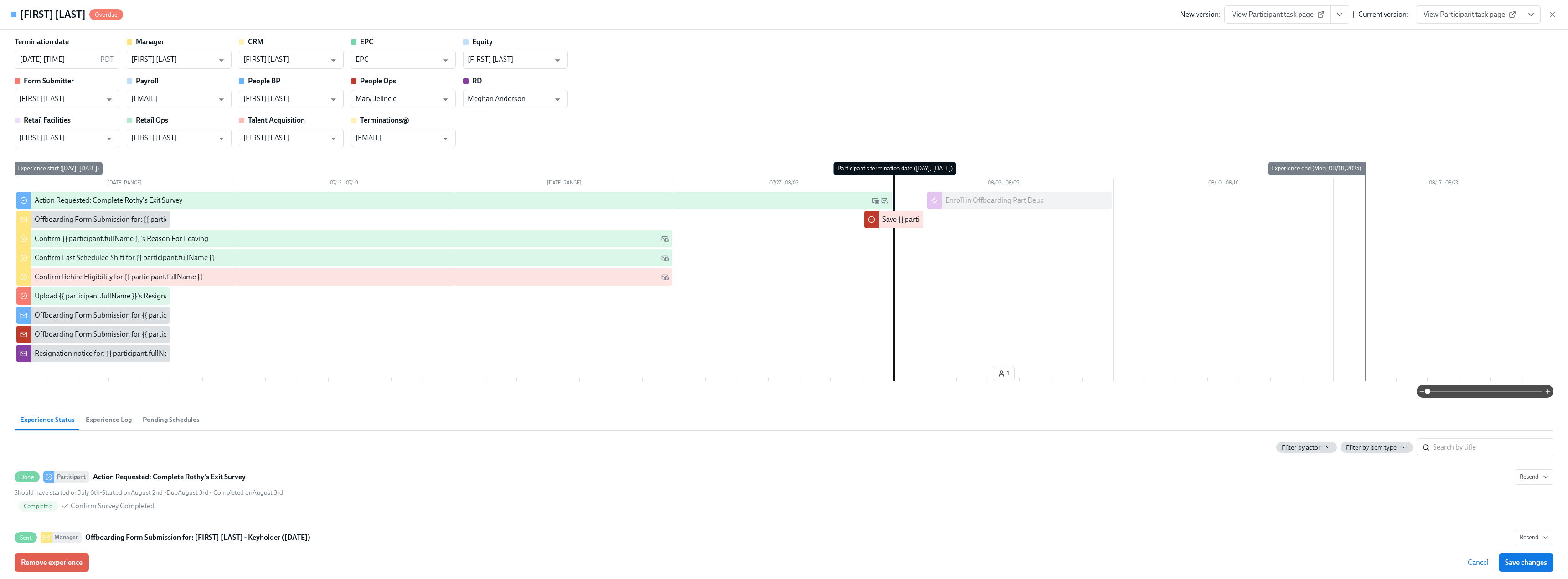 click at bounding box center [1531, 15] 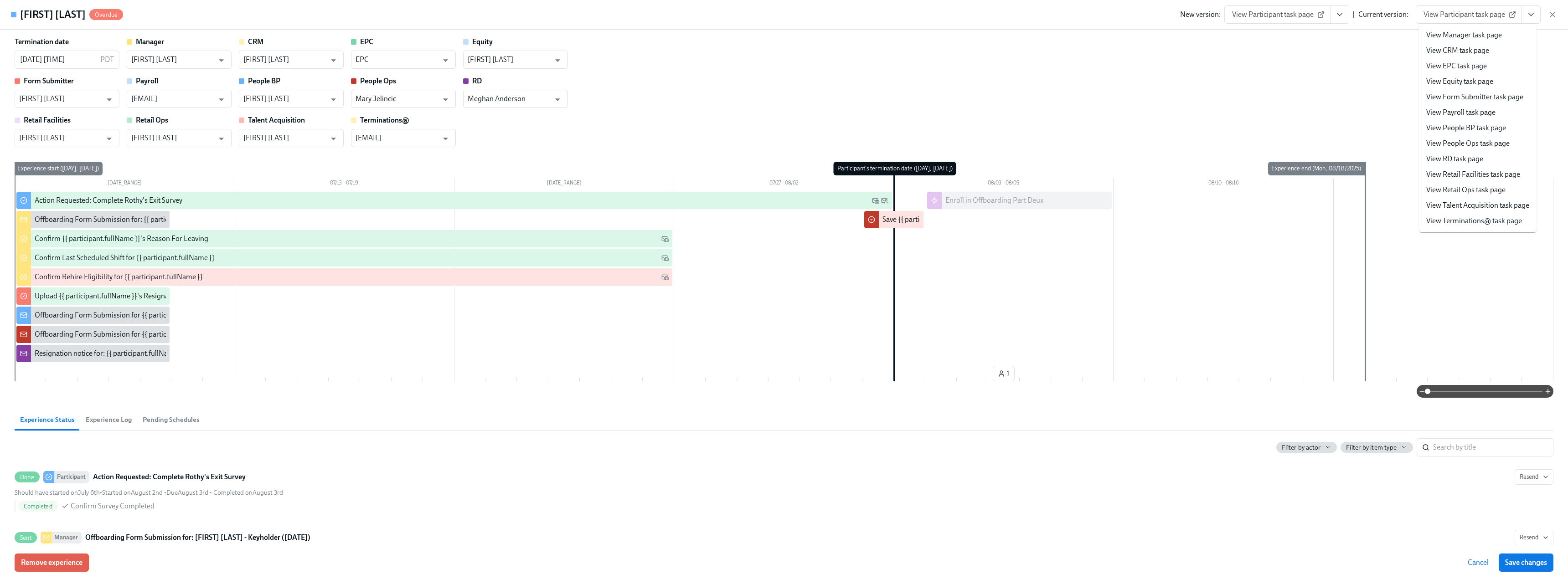 click on "View People Ops task page" at bounding box center (1468, 143) 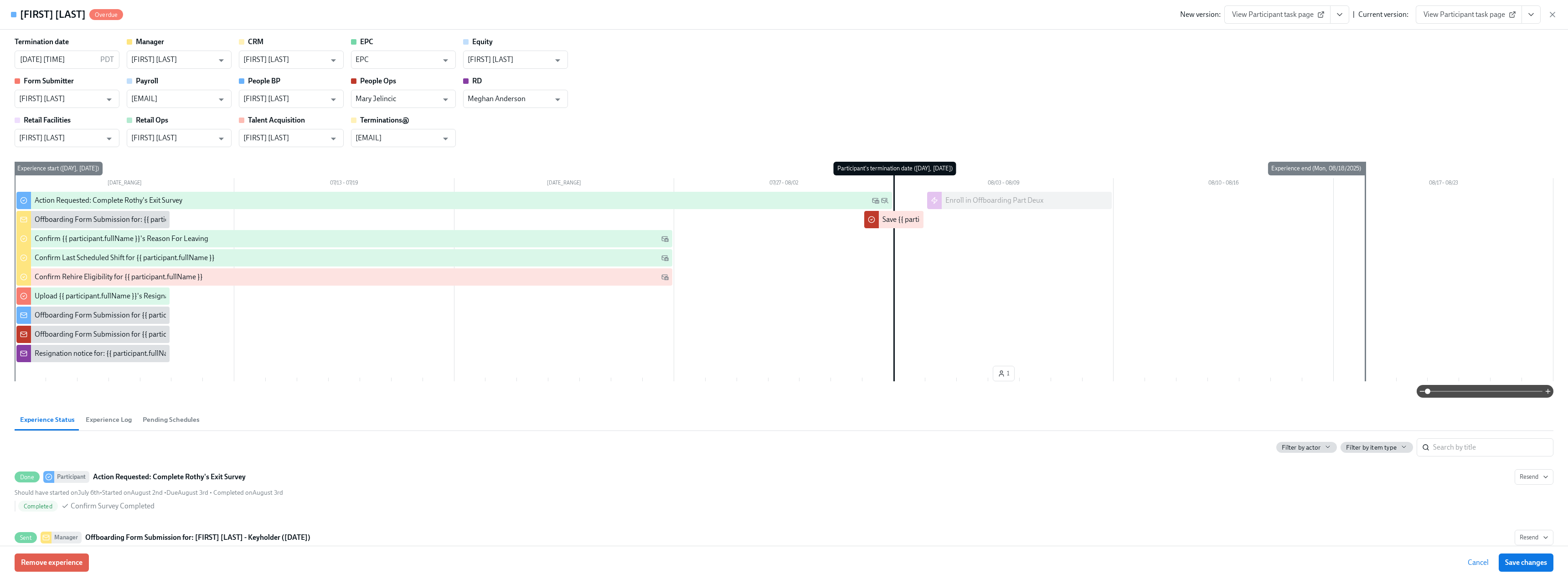 click 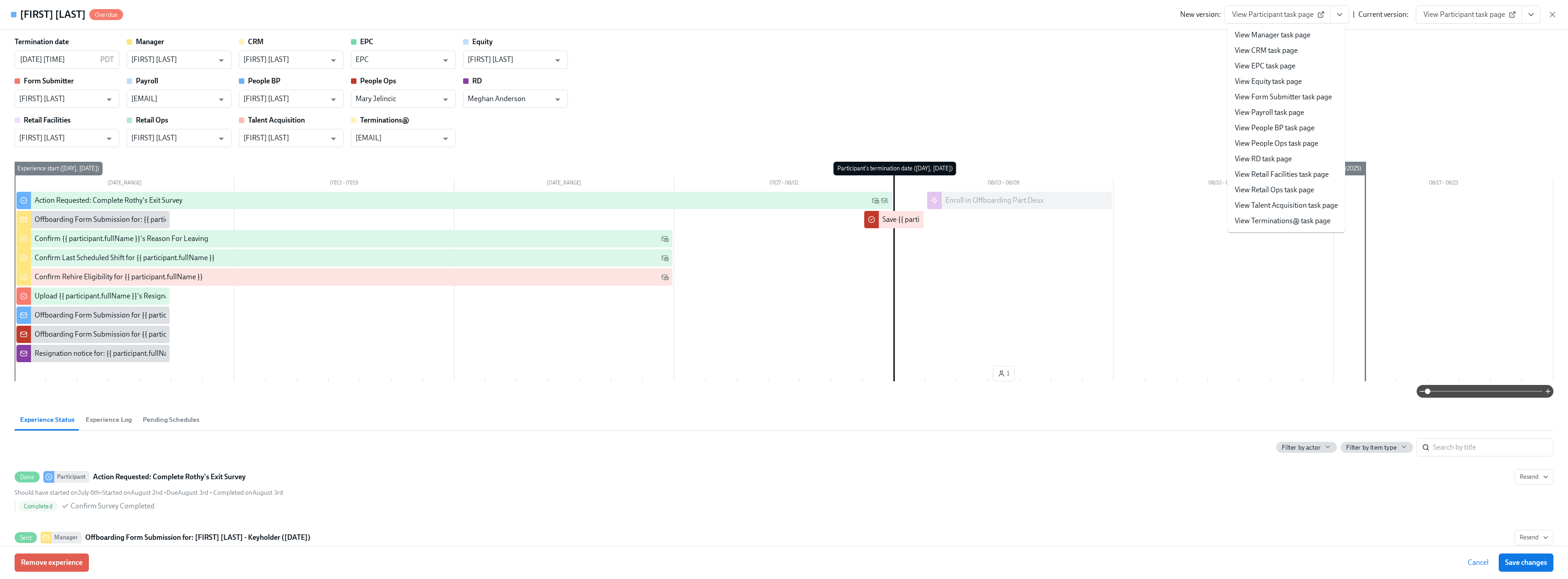 click on "View Manager task page" at bounding box center [1286, 35] 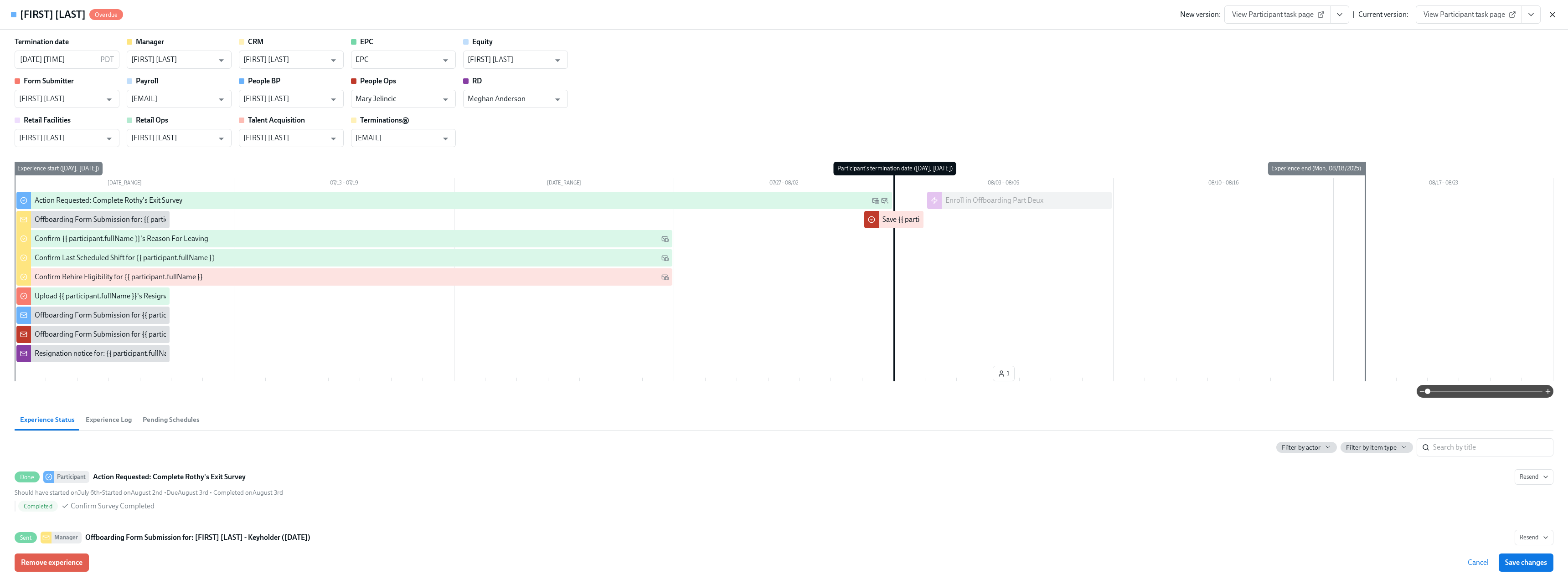 click 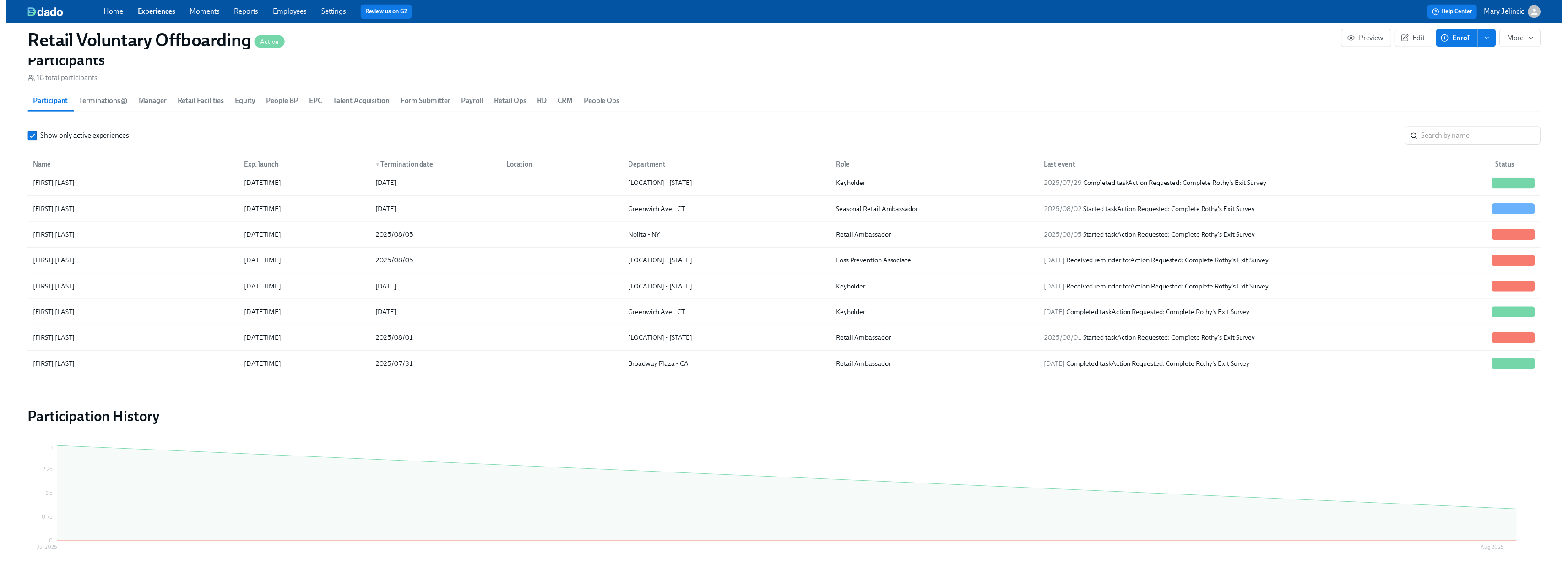 scroll, scrollTop: 0, scrollLeft: 2368, axis: horizontal 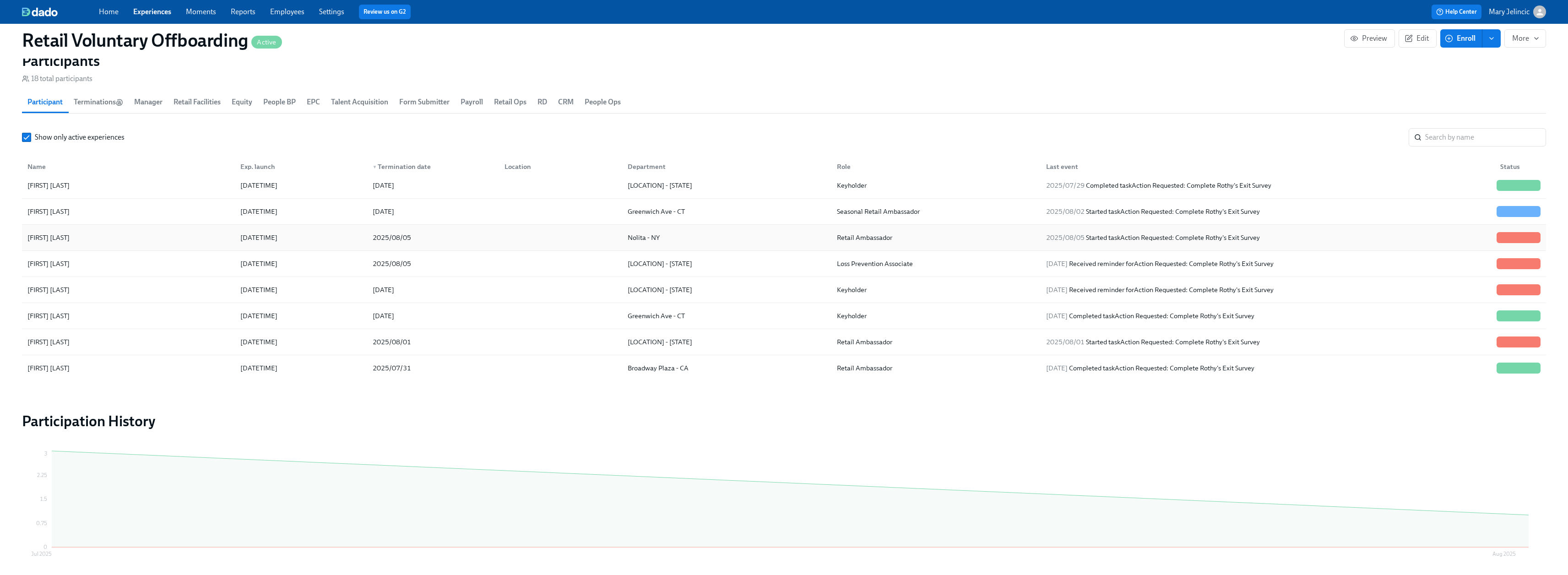 click on "[FIRST] [LAST]" at bounding box center (128, 238) 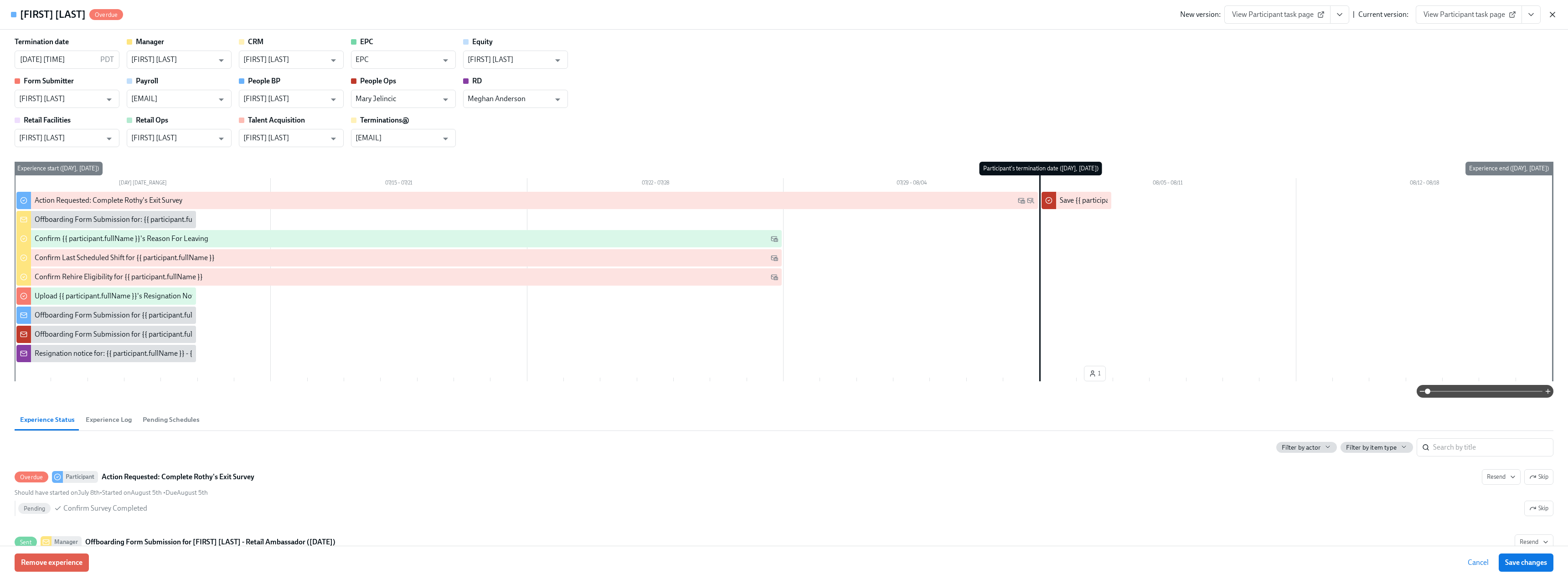 click 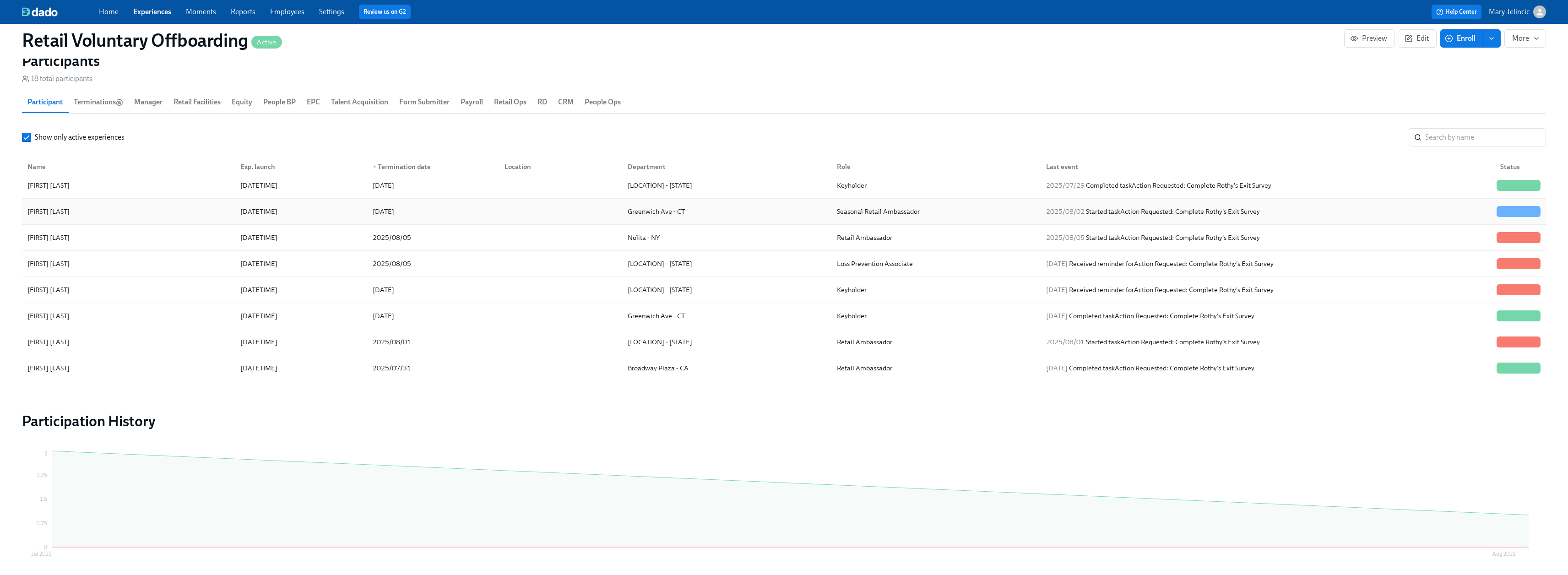 click on "[FIRST] [LAST]" at bounding box center [128, 212] 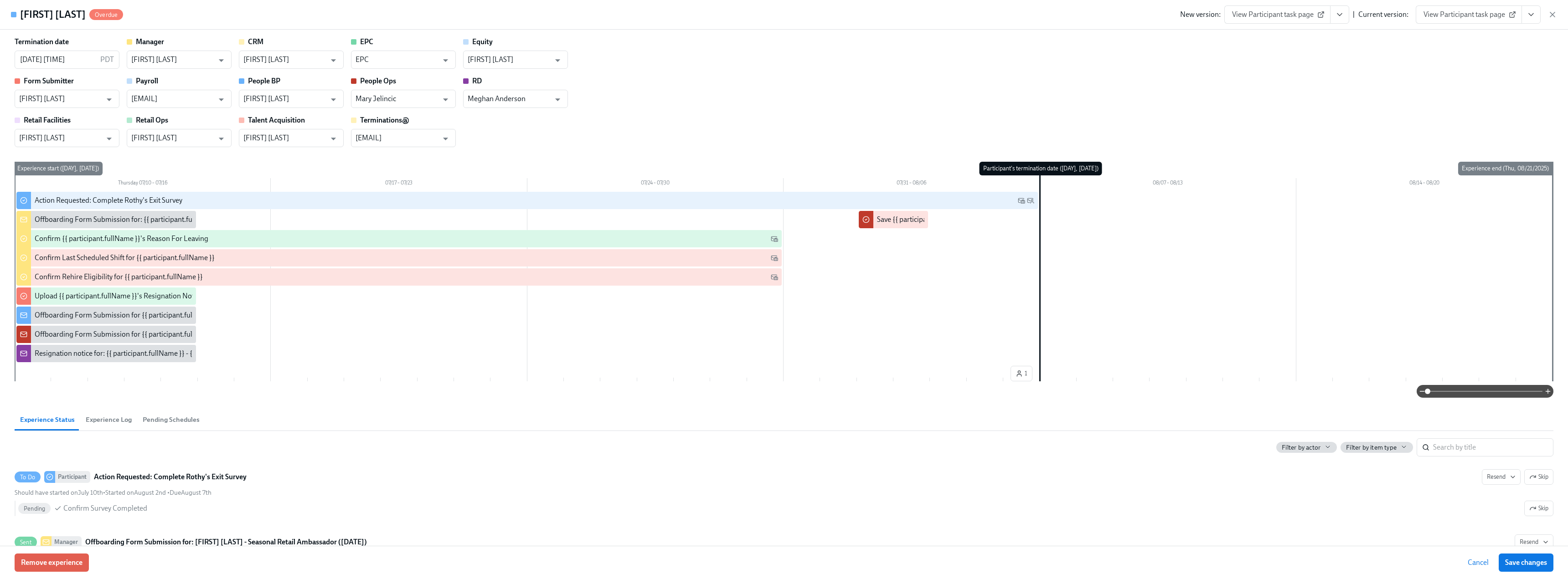 click 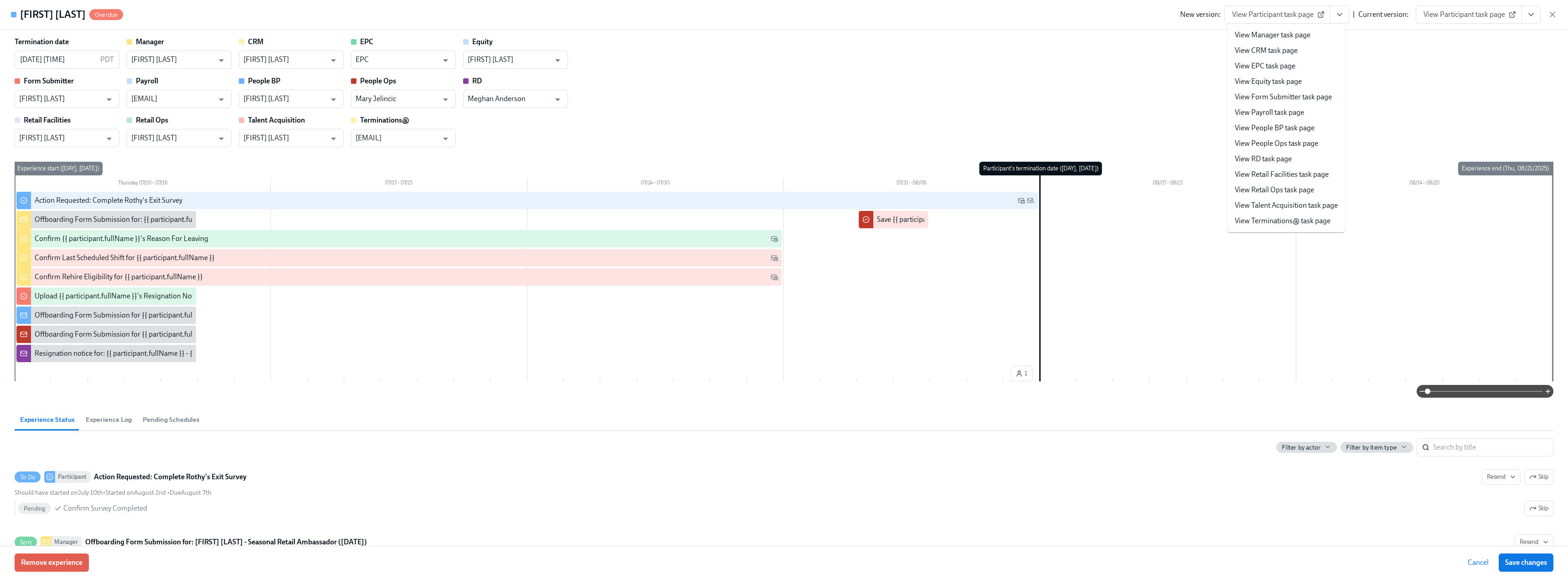 click on "View Manager task page" at bounding box center [1286, 35] 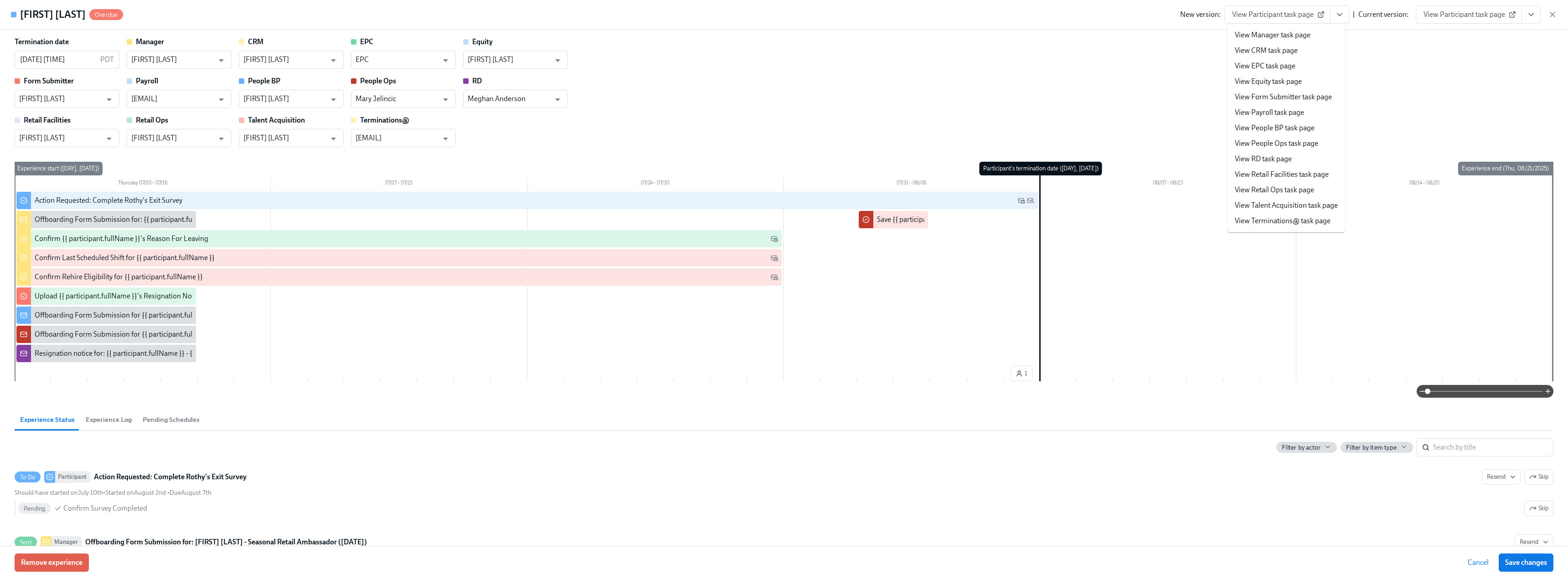 click on "View Manager task page" at bounding box center (1273, 35) 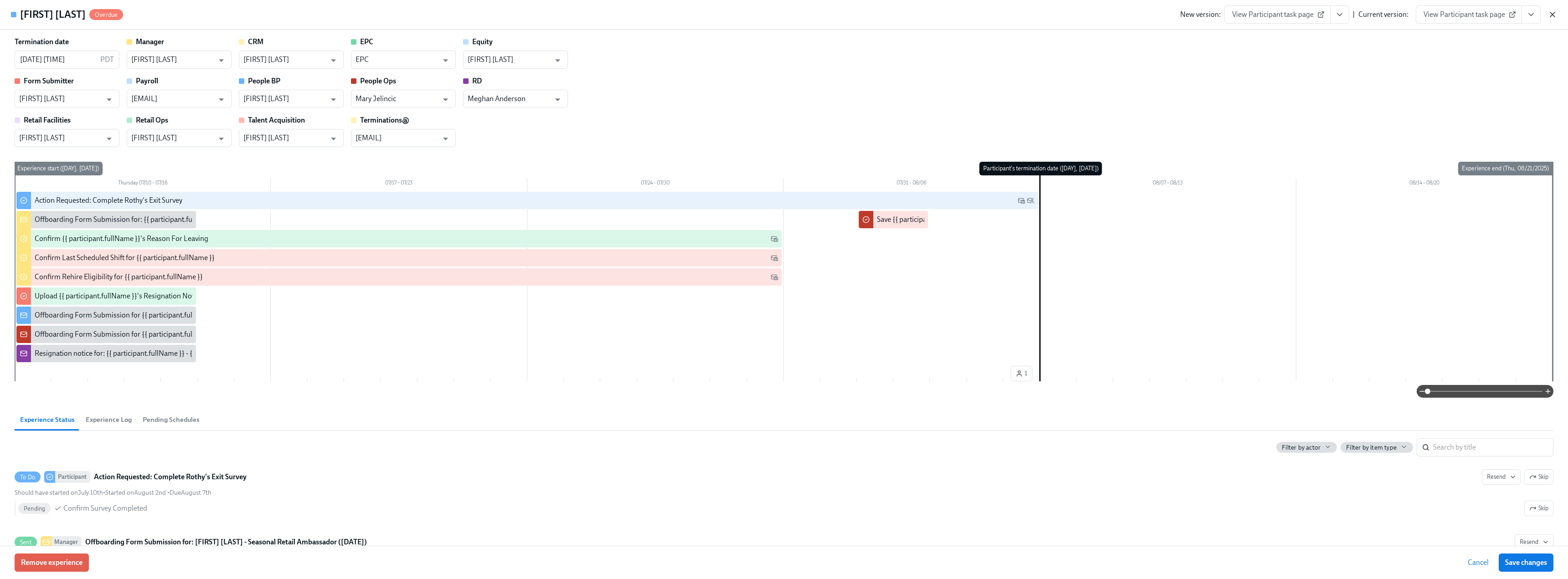 click 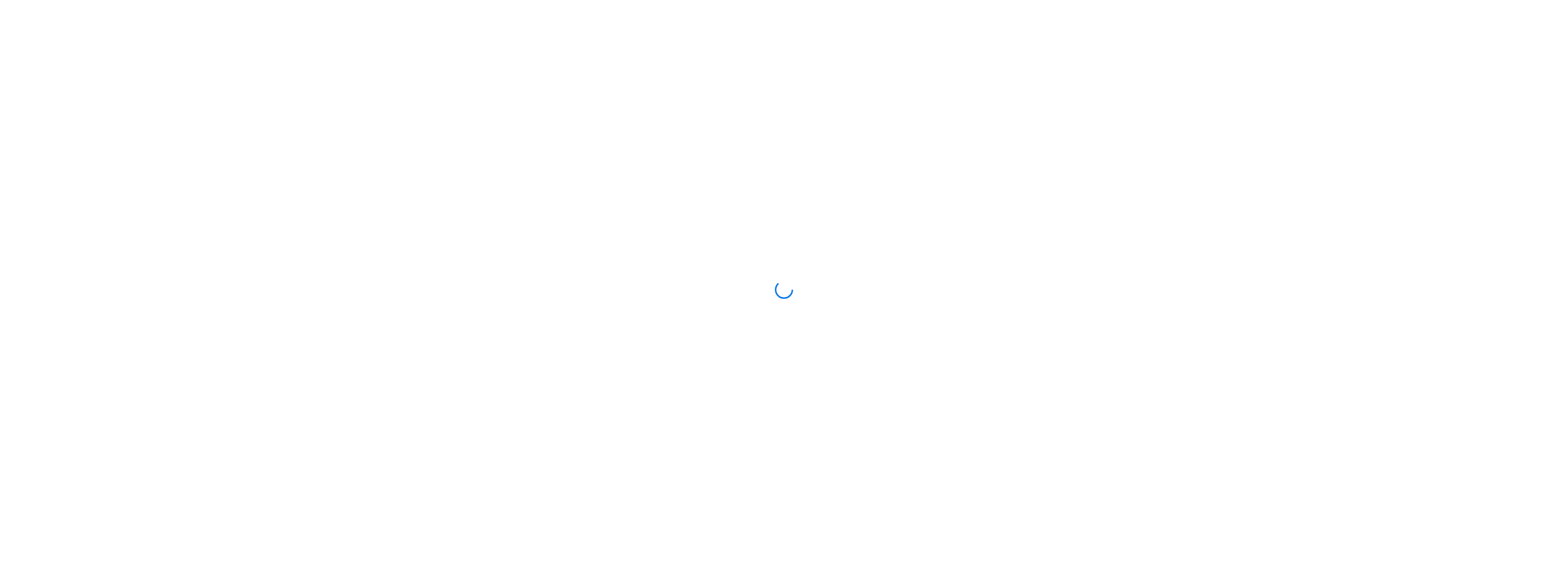 scroll, scrollTop: 0, scrollLeft: 0, axis: both 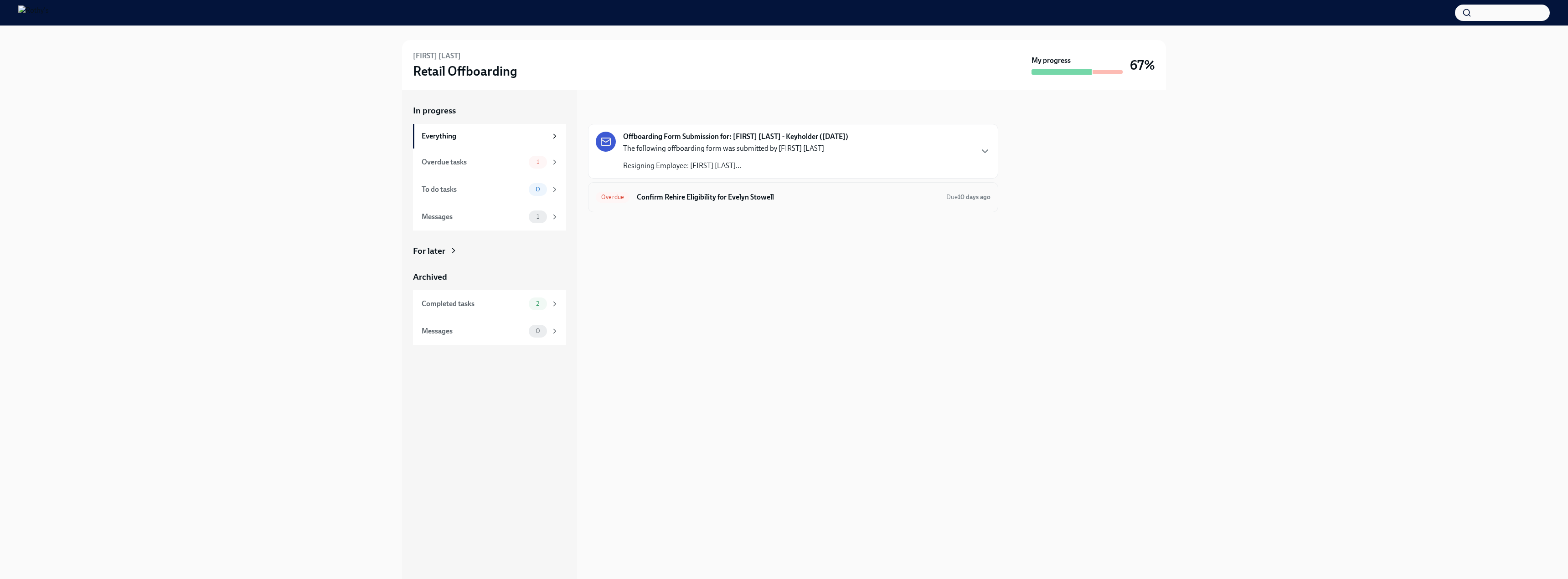 click on "Confirm Rehire Eligibility for Evelyn Stowell" at bounding box center (788, 197) 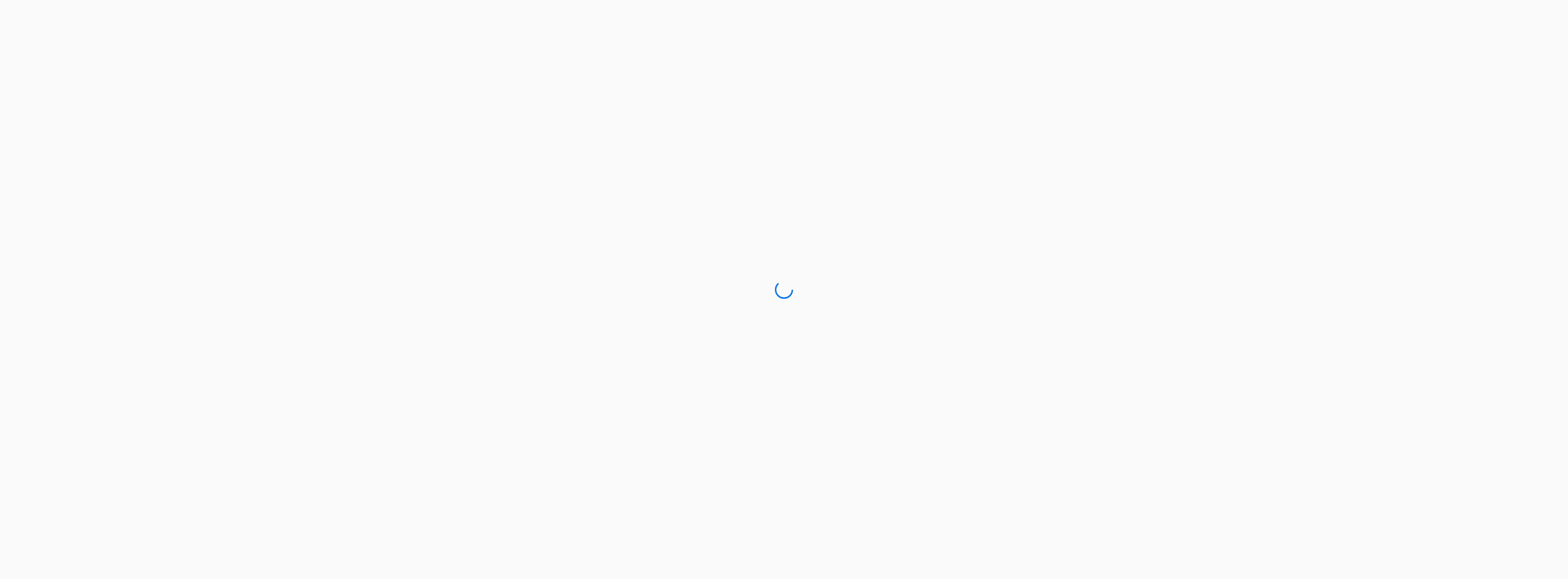 scroll, scrollTop: 0, scrollLeft: 0, axis: both 